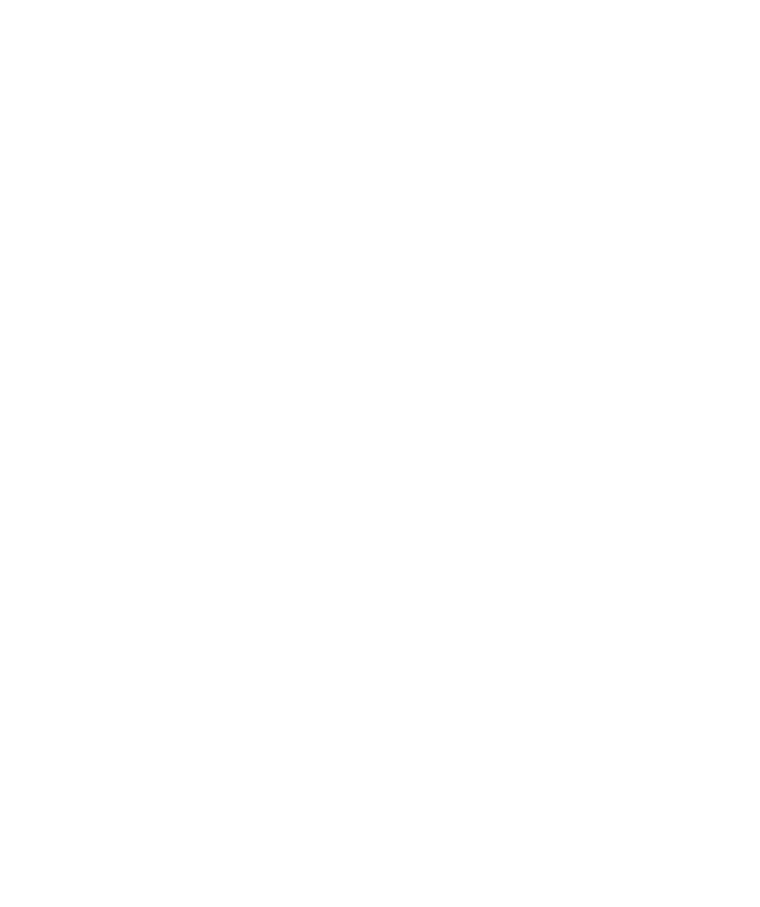 select on "*" 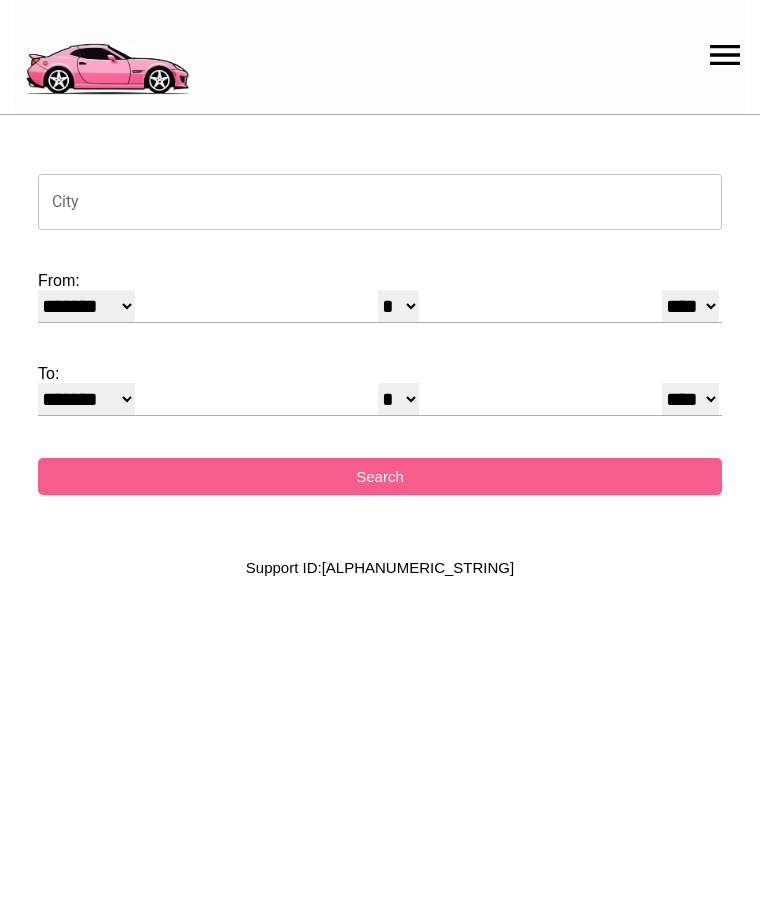 scroll, scrollTop: 0, scrollLeft: 0, axis: both 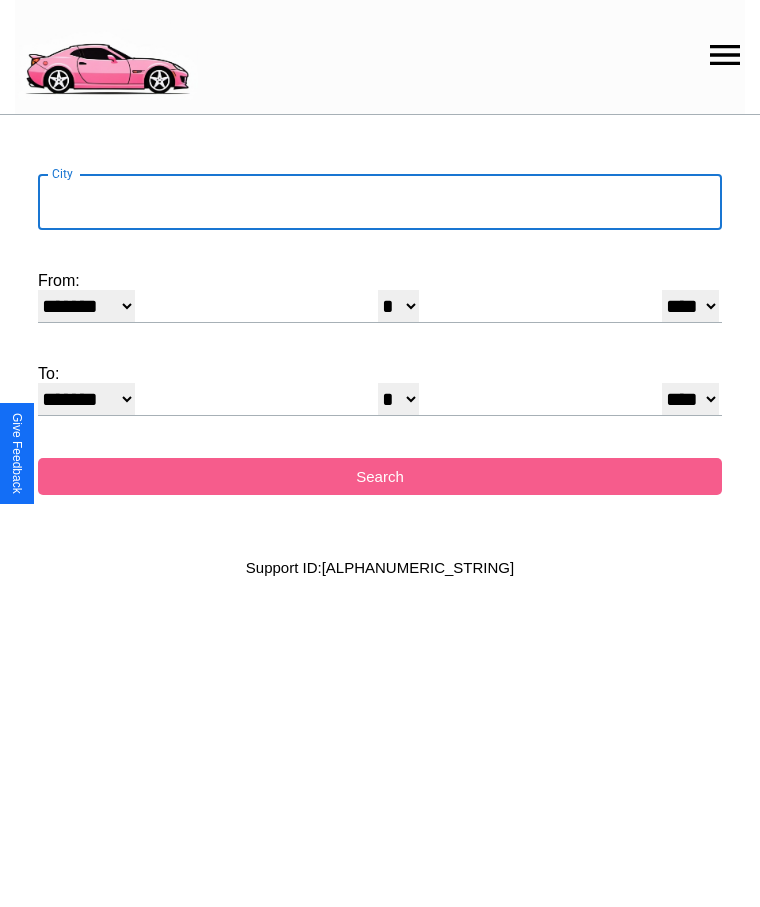 click on "City" at bounding box center [380, 202] 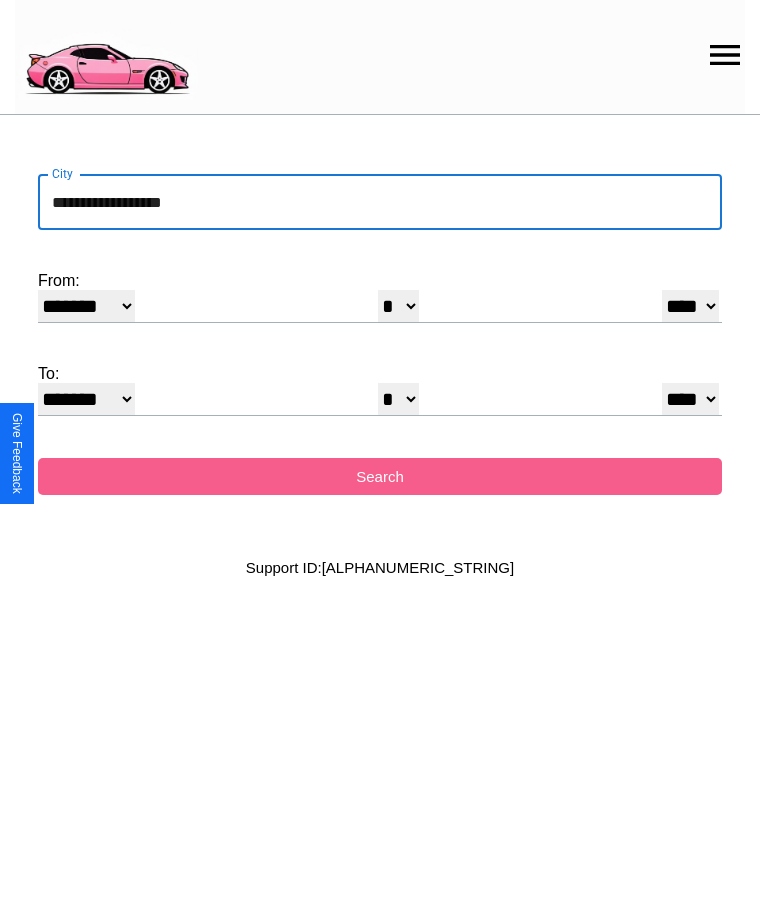 type on "**********" 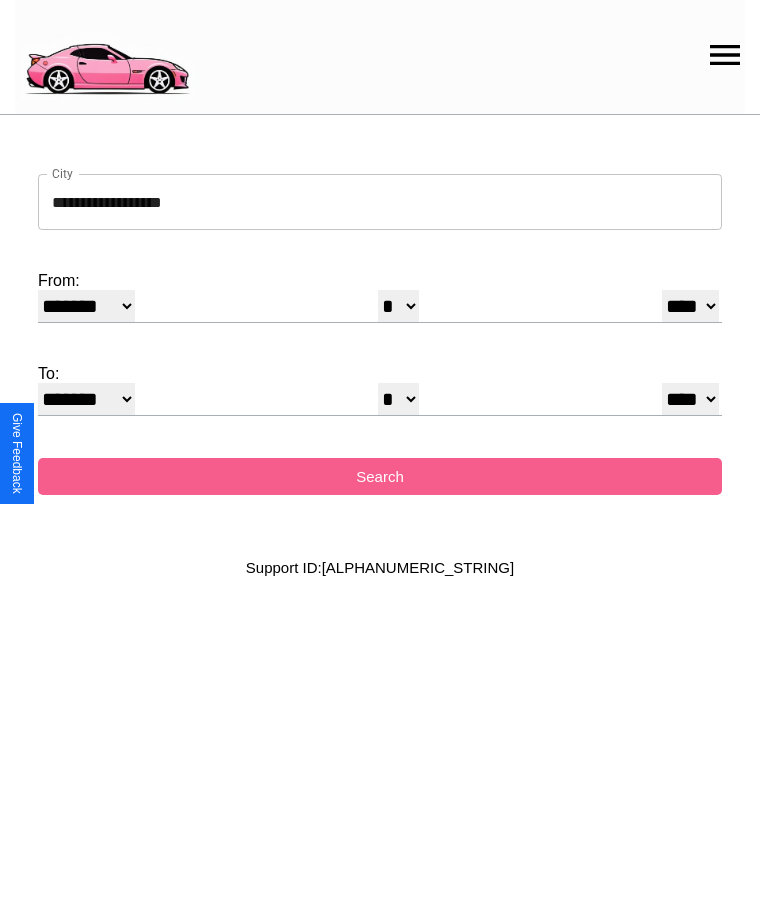 select on "*" 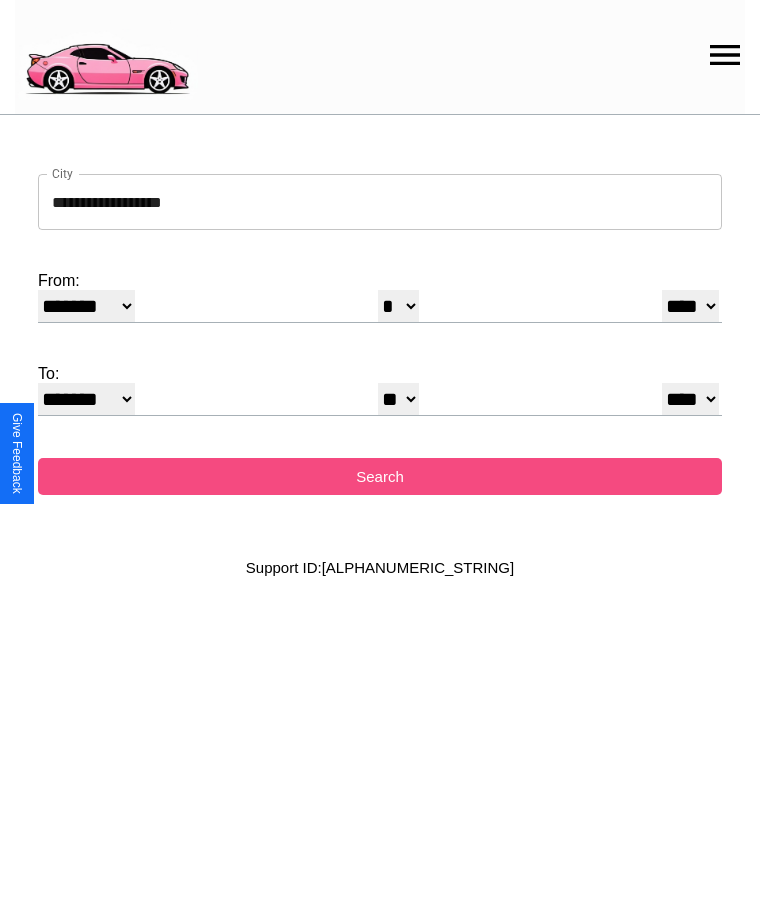 click on "Search" at bounding box center [380, 476] 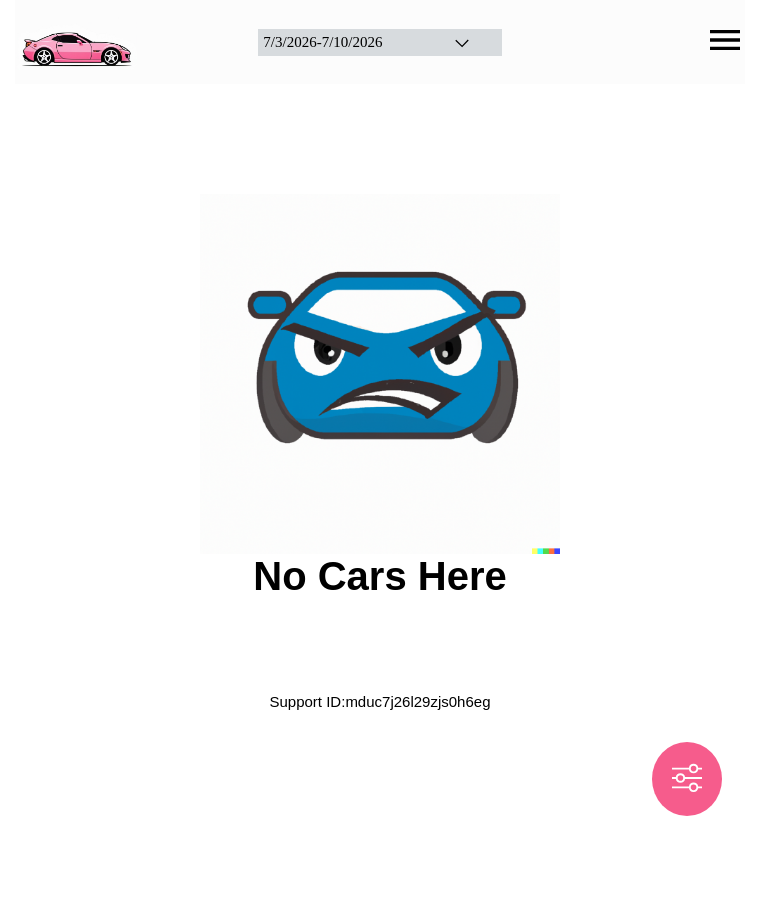 scroll, scrollTop: 0, scrollLeft: 0, axis: both 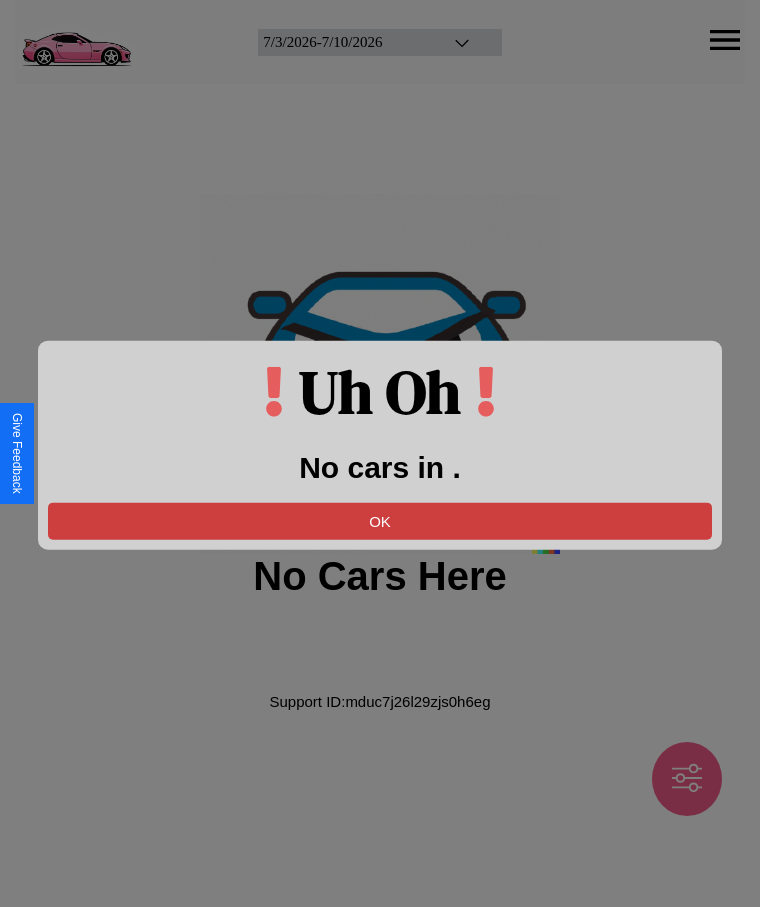 click on "OK" at bounding box center (380, 520) 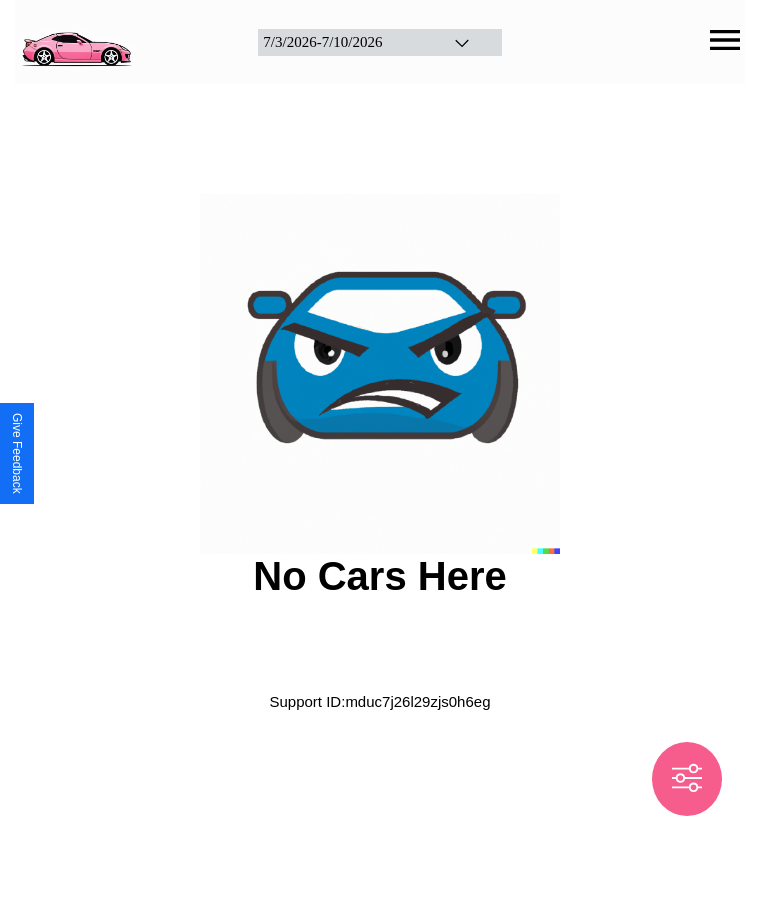 click at bounding box center [76, 40] 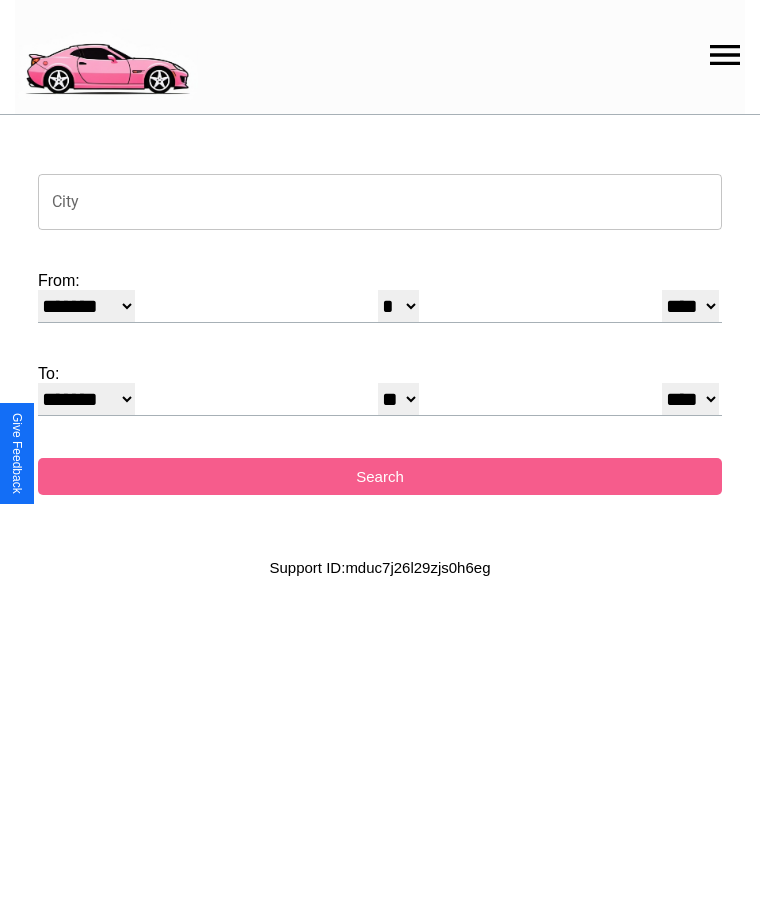 click 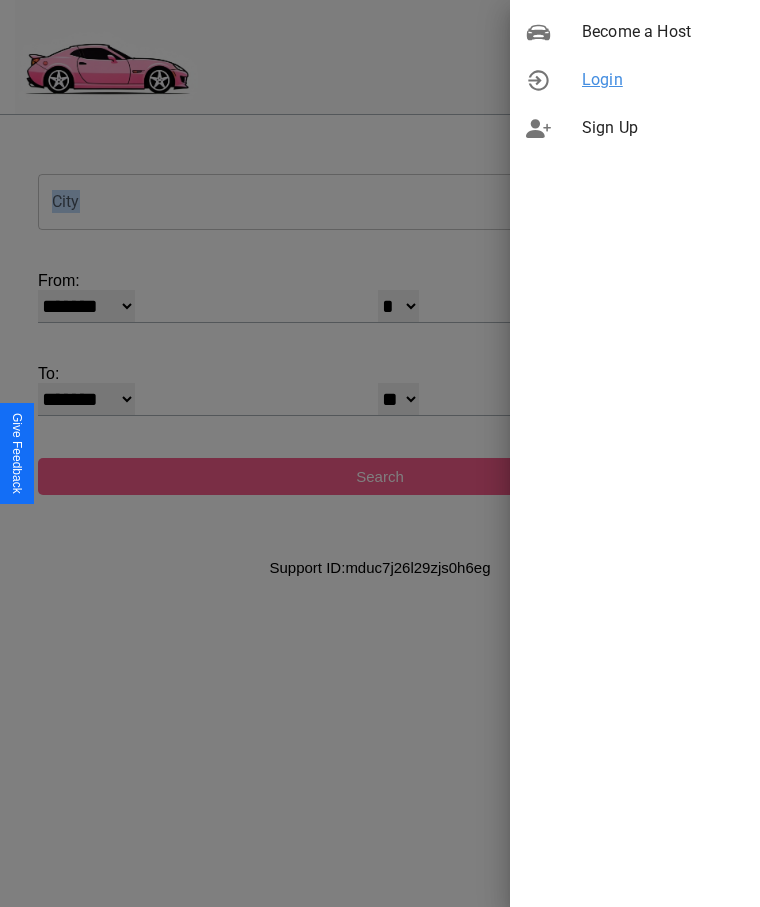 click on "Login" at bounding box center (663, 80) 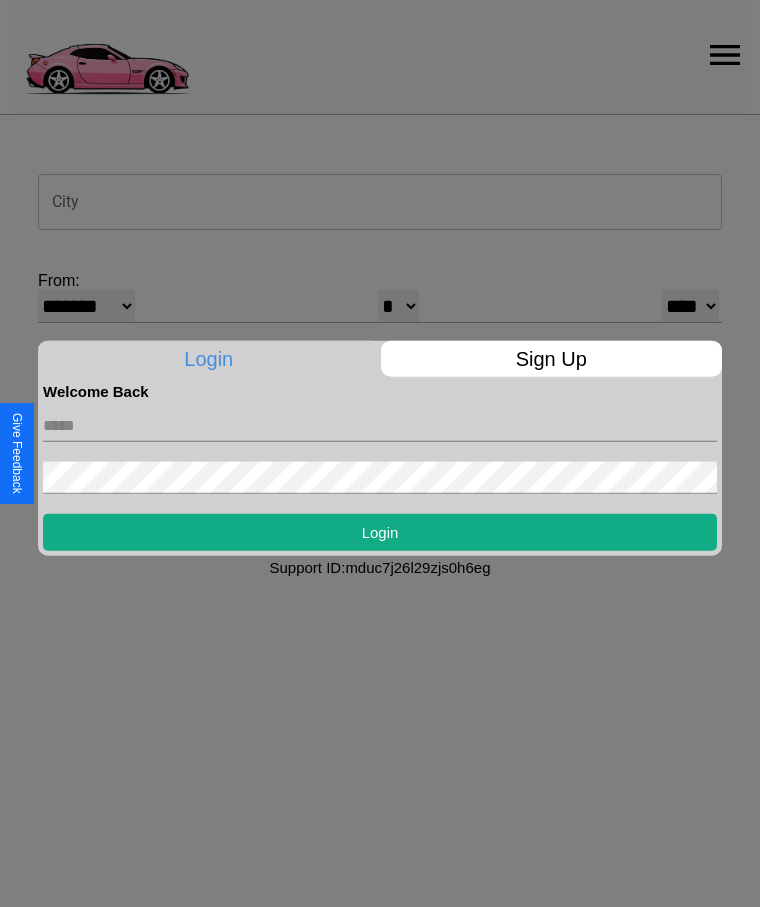 click at bounding box center [380, 425] 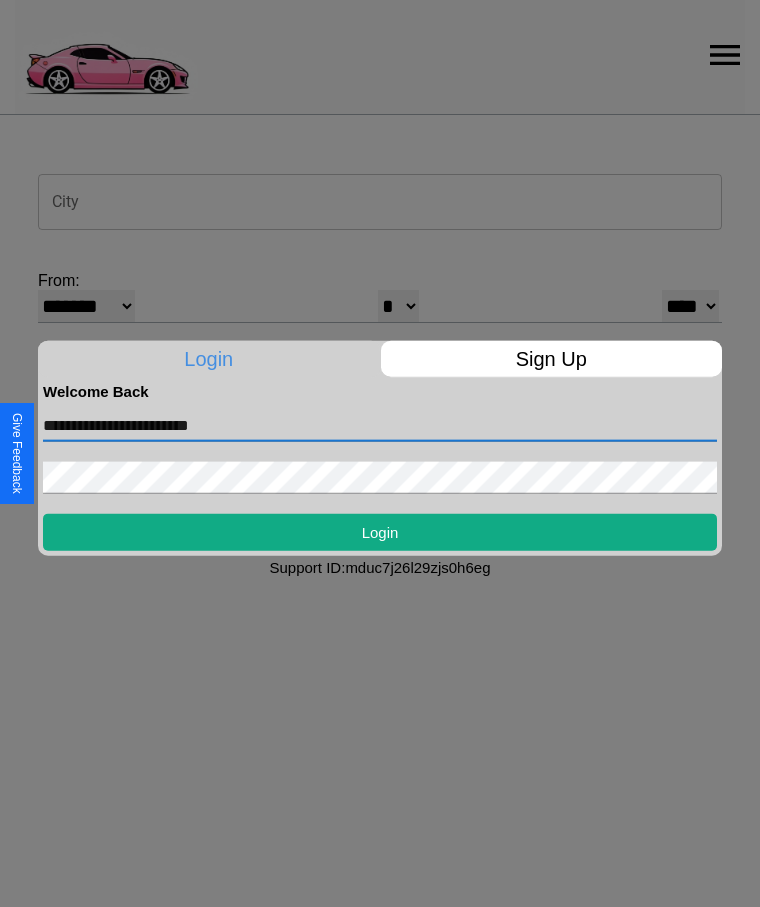 type on "**********" 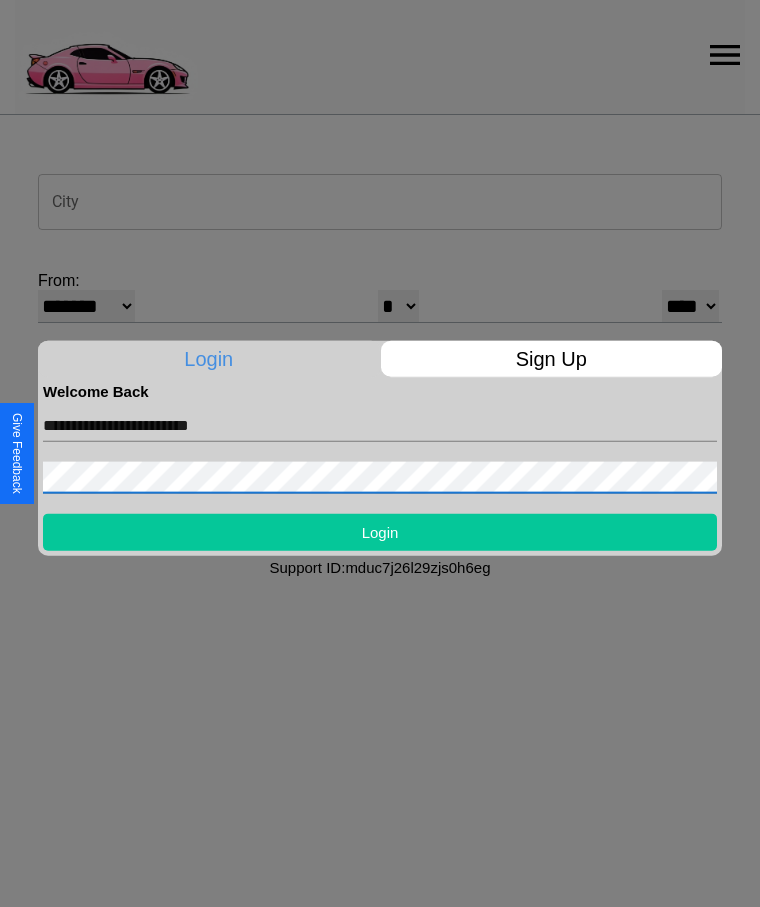 click on "Login" at bounding box center (380, 531) 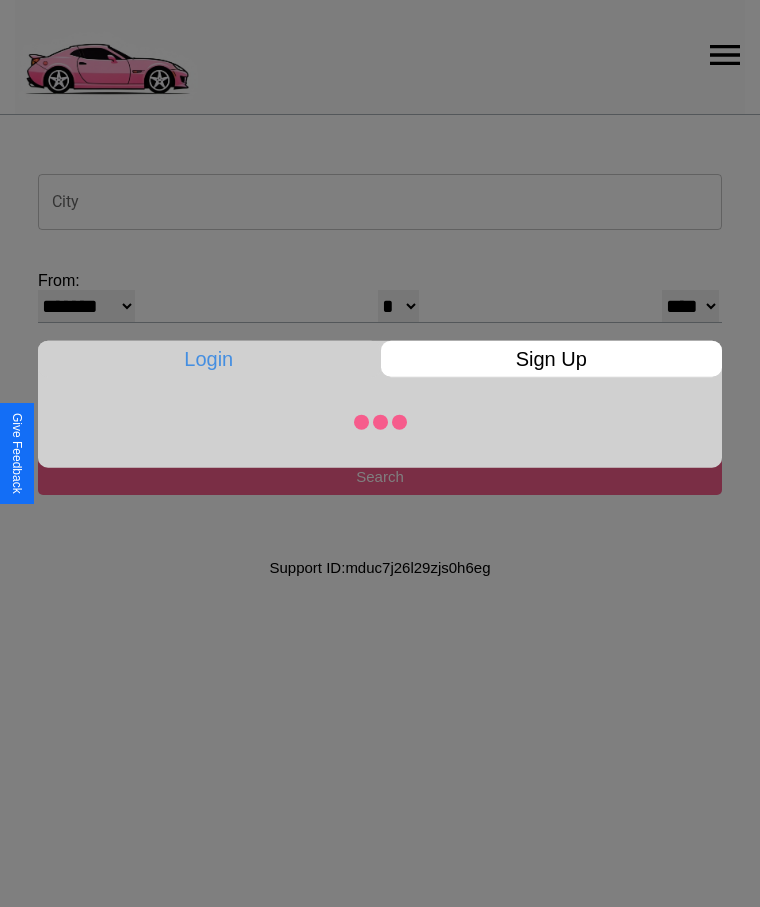 select on "*" 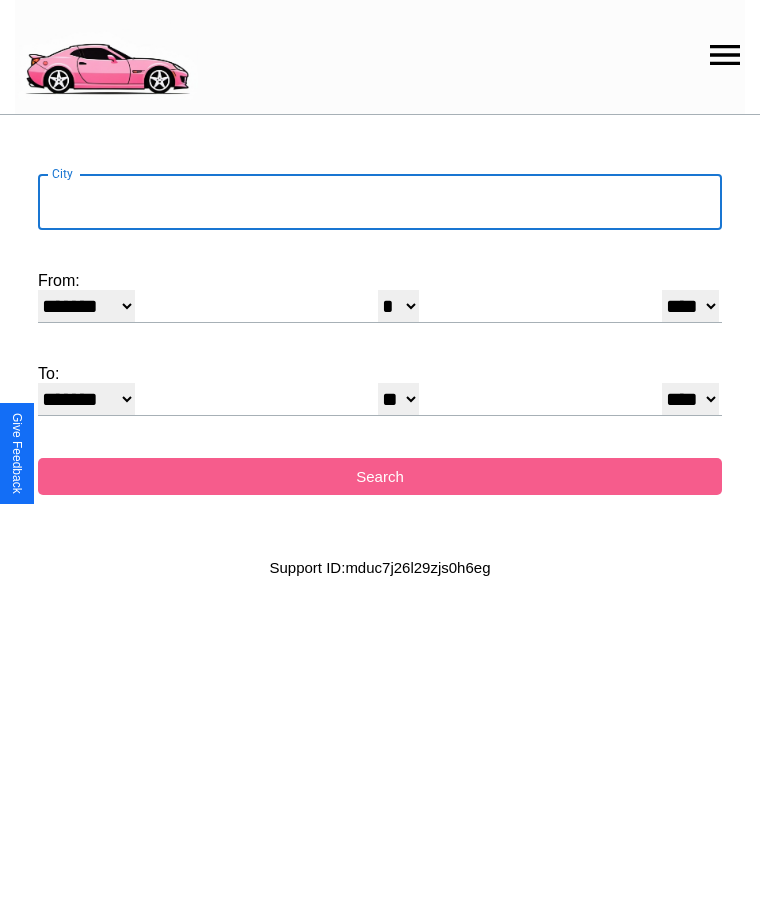 click on "City" at bounding box center [380, 202] 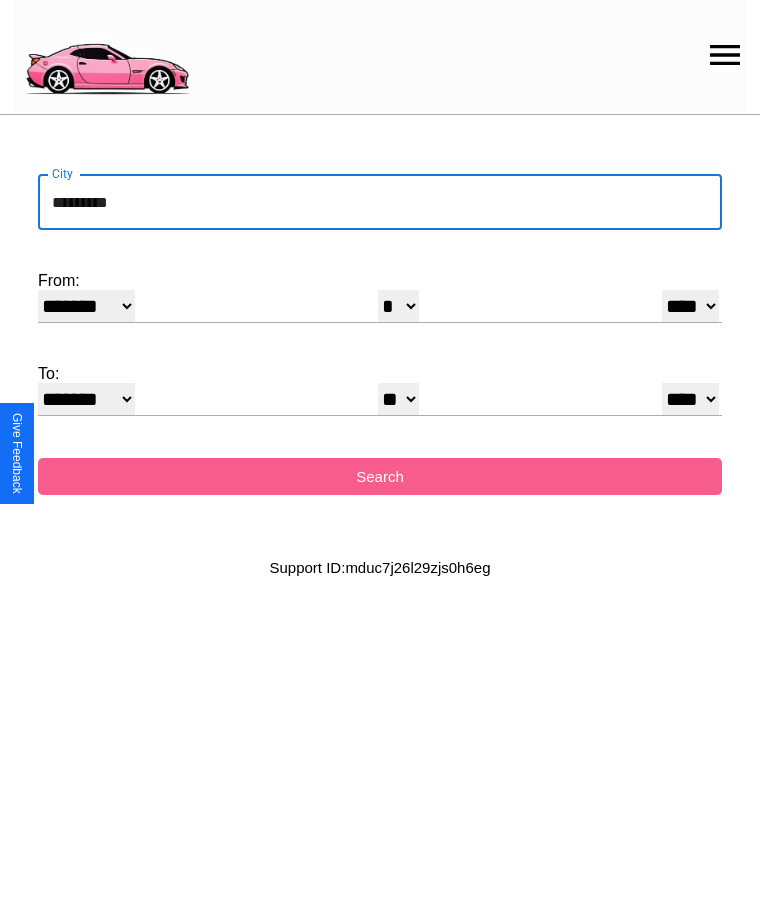 type on "*********" 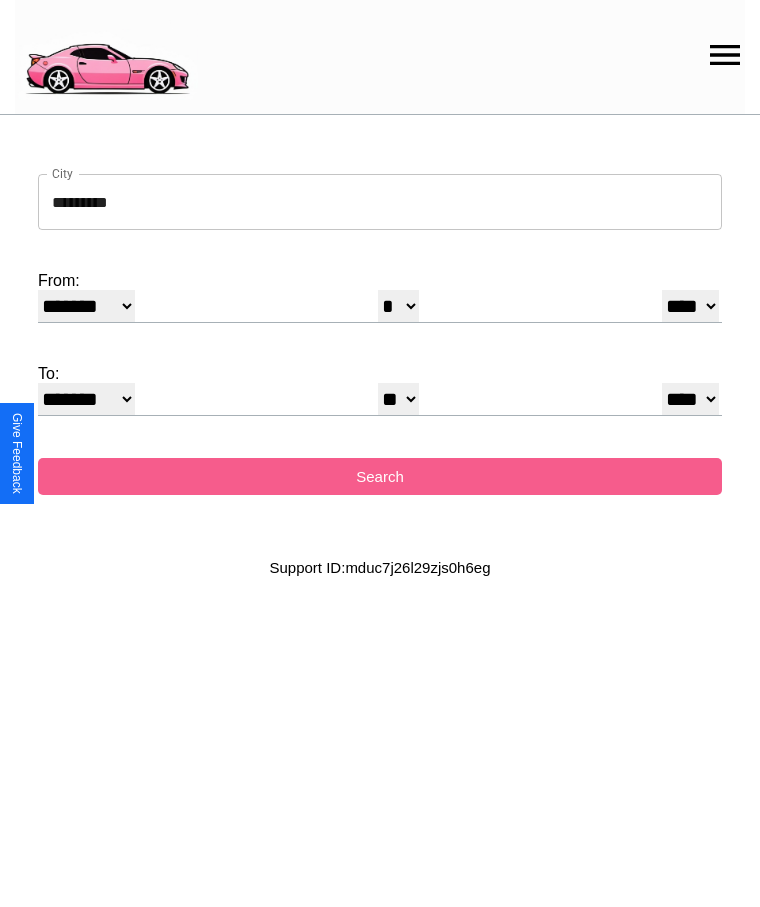 select on "*" 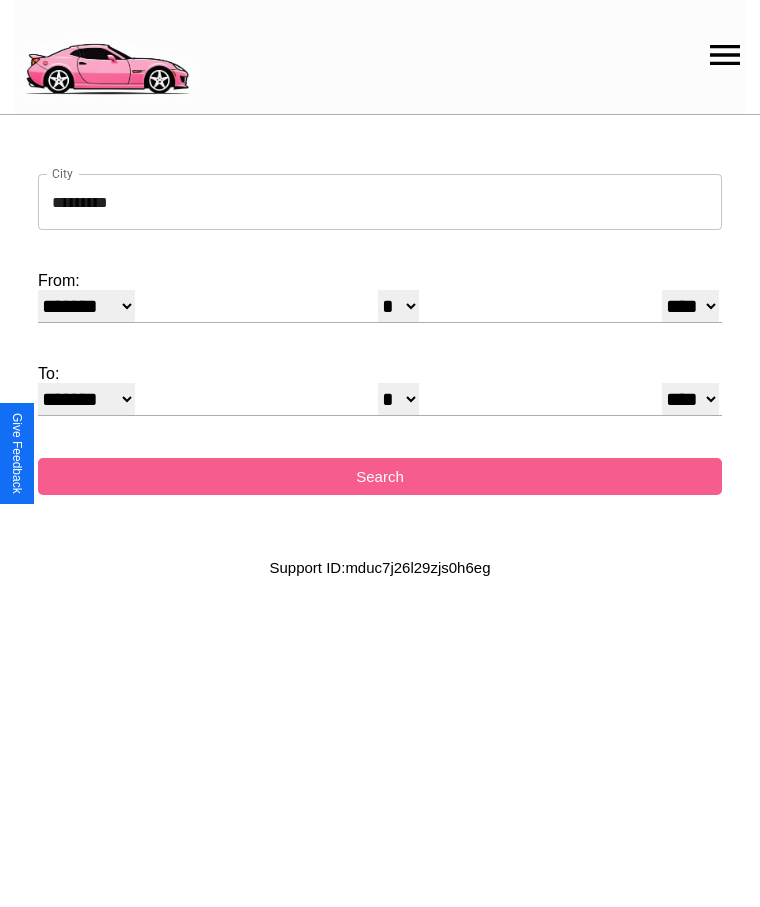 click on "* * * * * * * * * ** ** ** ** ** ** ** ** ** ** ** ** ** ** ** ** ** ** ** ** **" at bounding box center (398, 306) 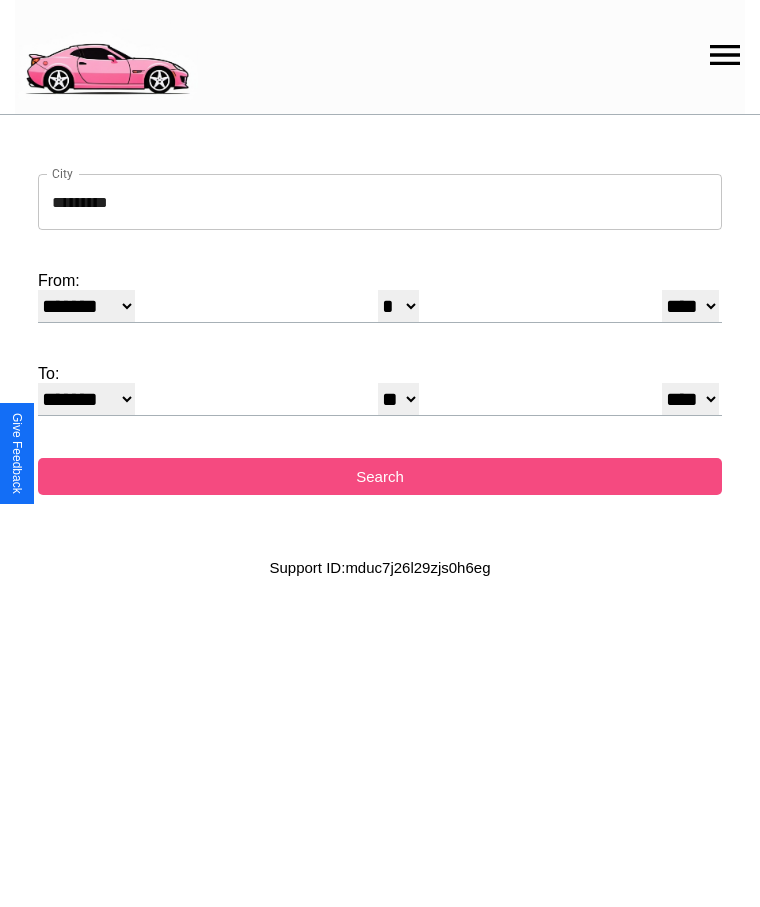 click on "Search" at bounding box center [380, 476] 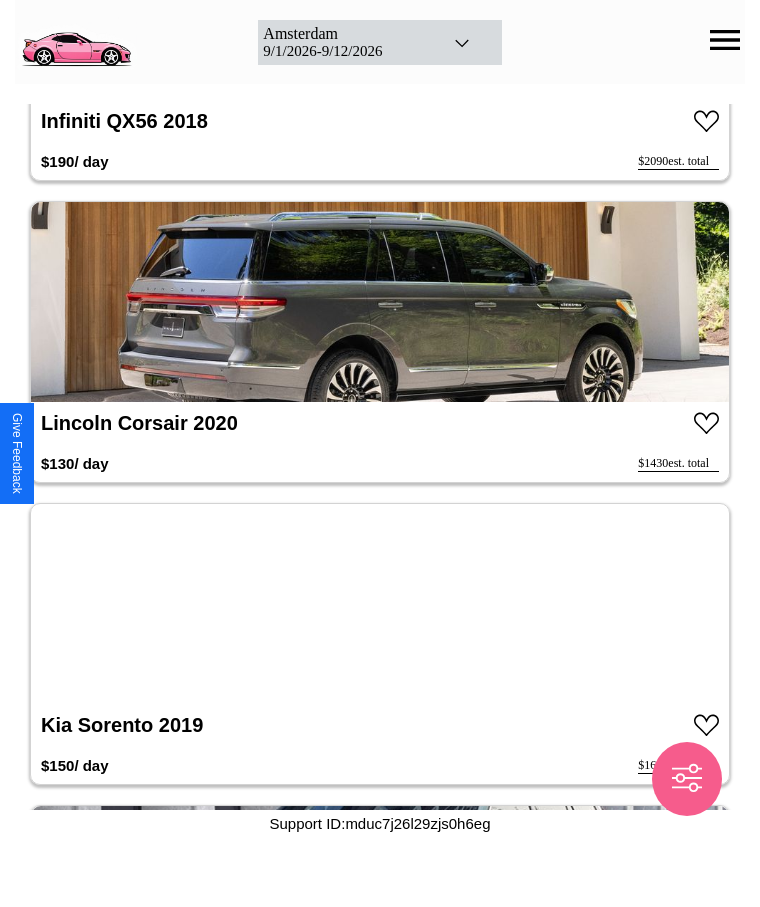scroll, scrollTop: 3744, scrollLeft: 0, axis: vertical 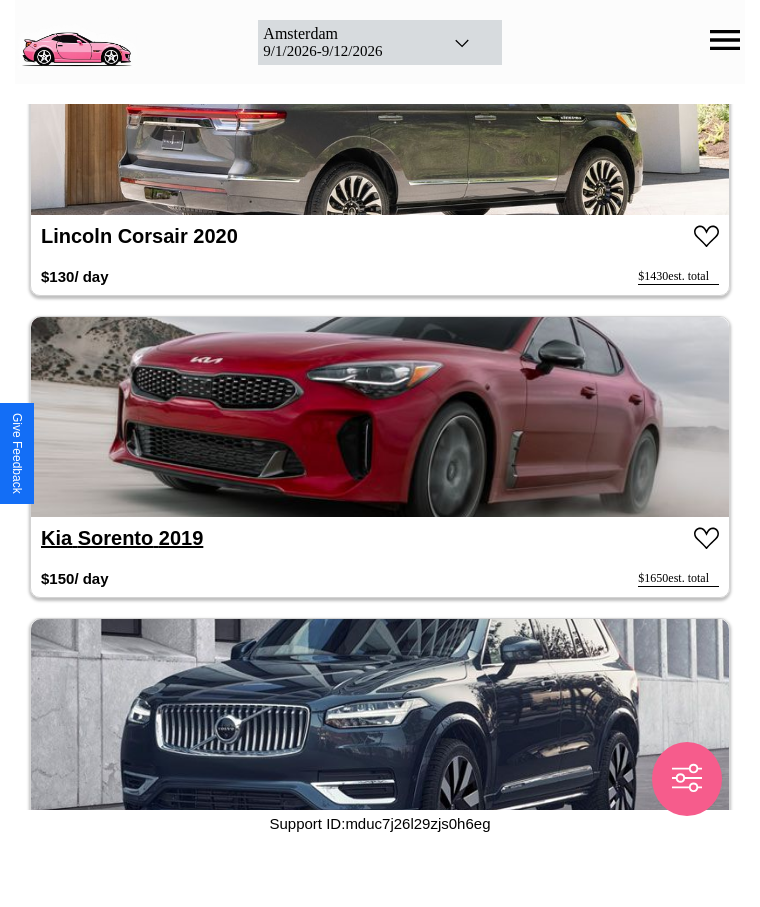 click on "Kia   Sorento   2019" at bounding box center [122, 538] 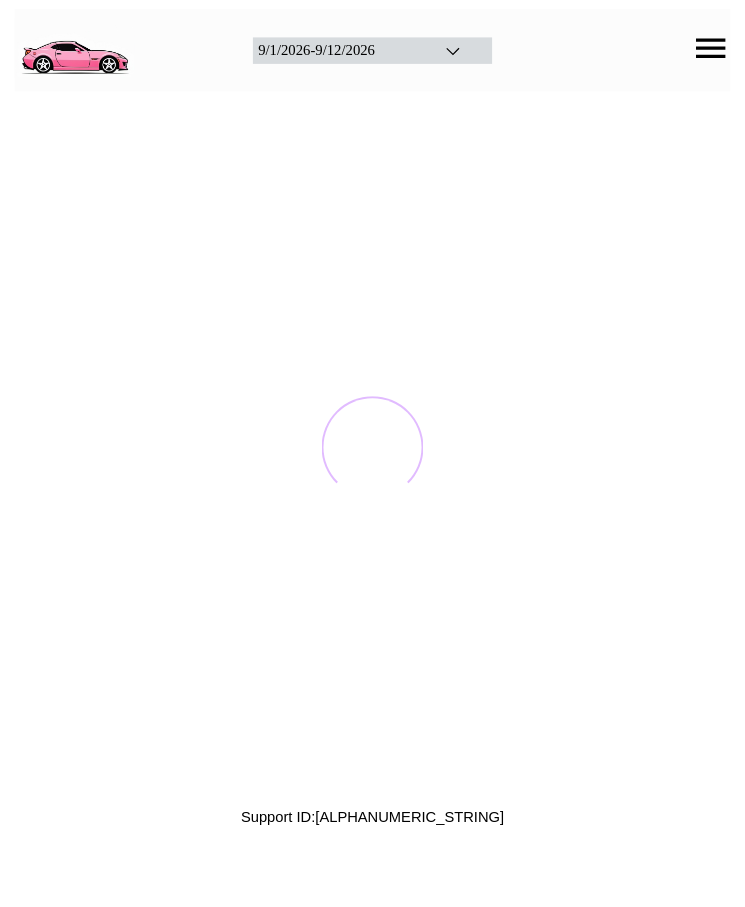scroll, scrollTop: 0, scrollLeft: 0, axis: both 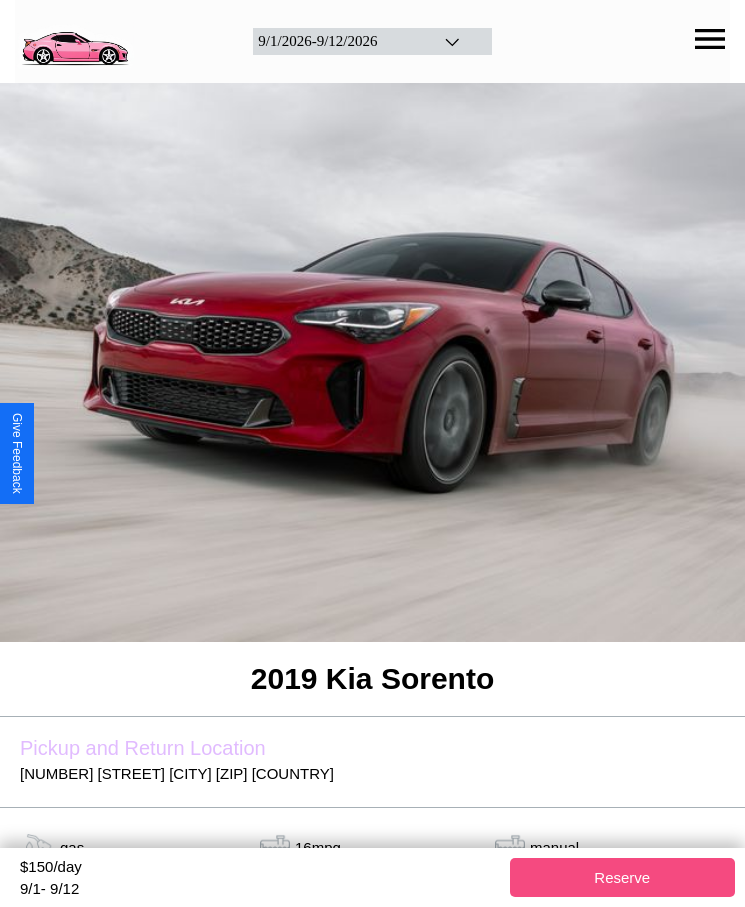 click on "Reserve" at bounding box center [623, 877] 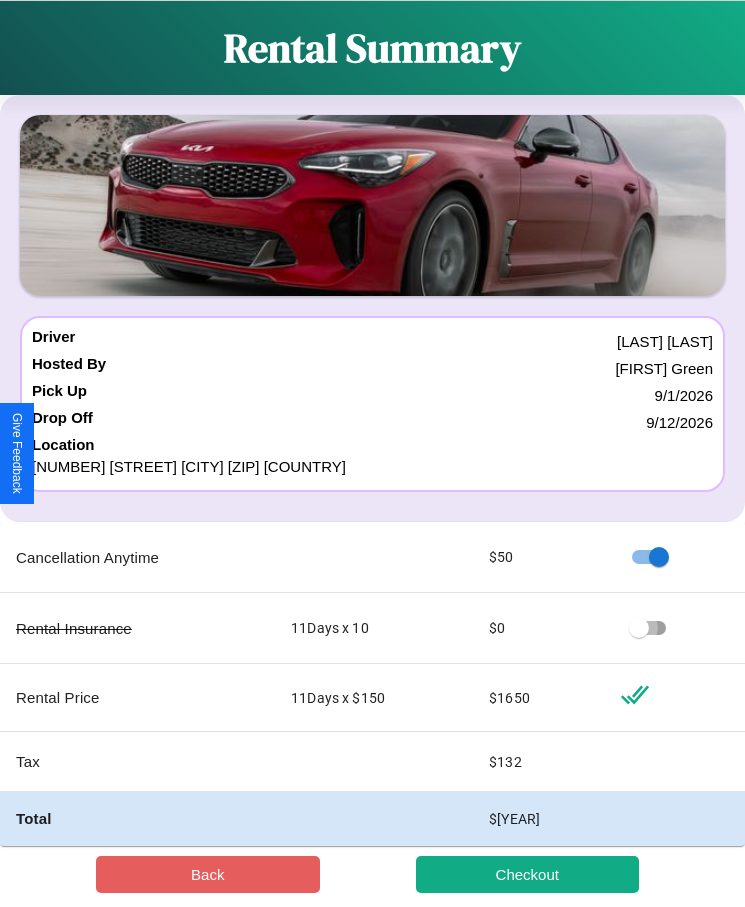 scroll, scrollTop: 23, scrollLeft: 0, axis: vertical 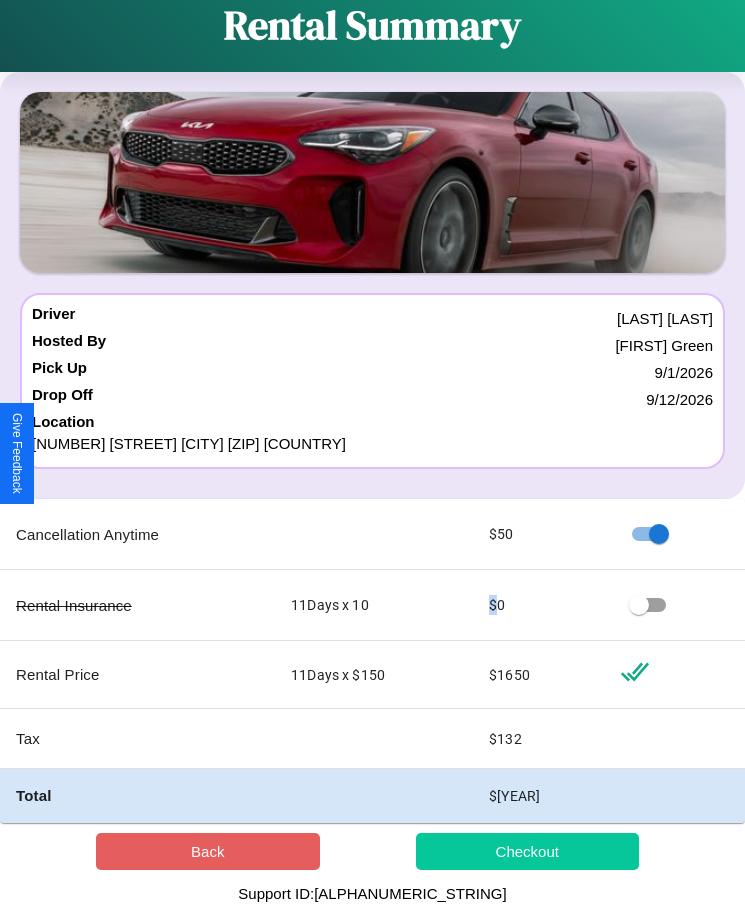click on "Checkout" at bounding box center (528, 851) 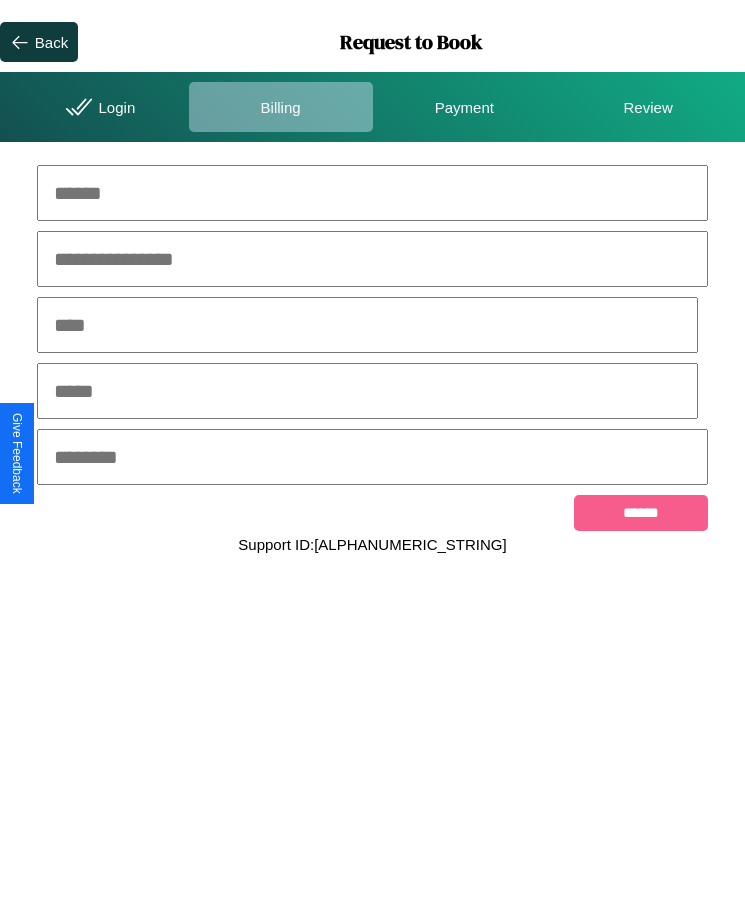 scroll, scrollTop: 0, scrollLeft: 0, axis: both 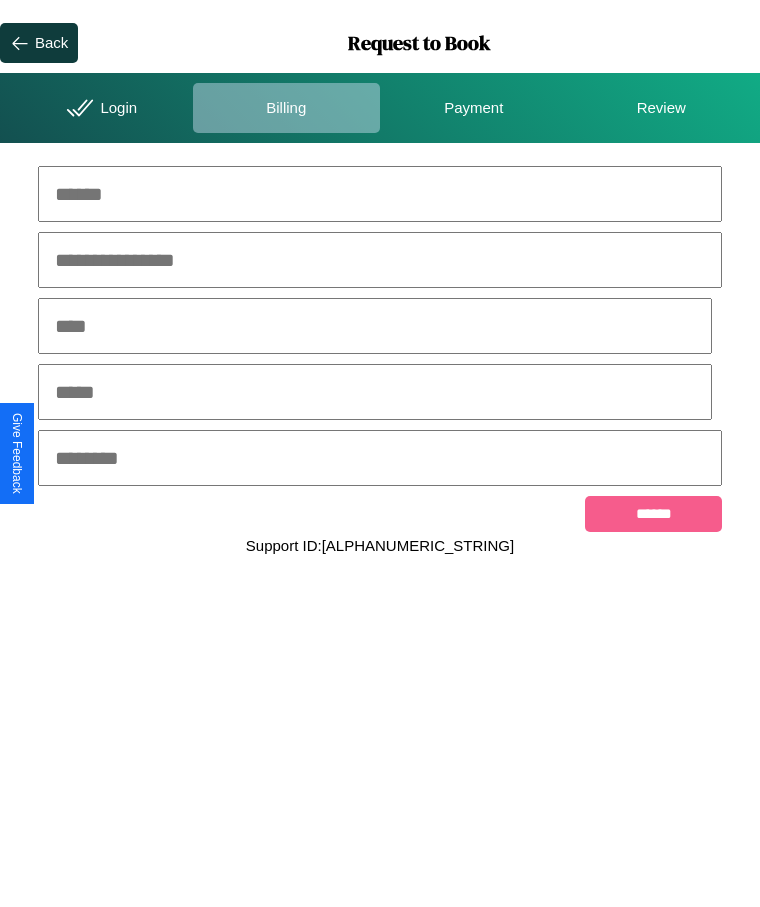 click at bounding box center (380, 194) 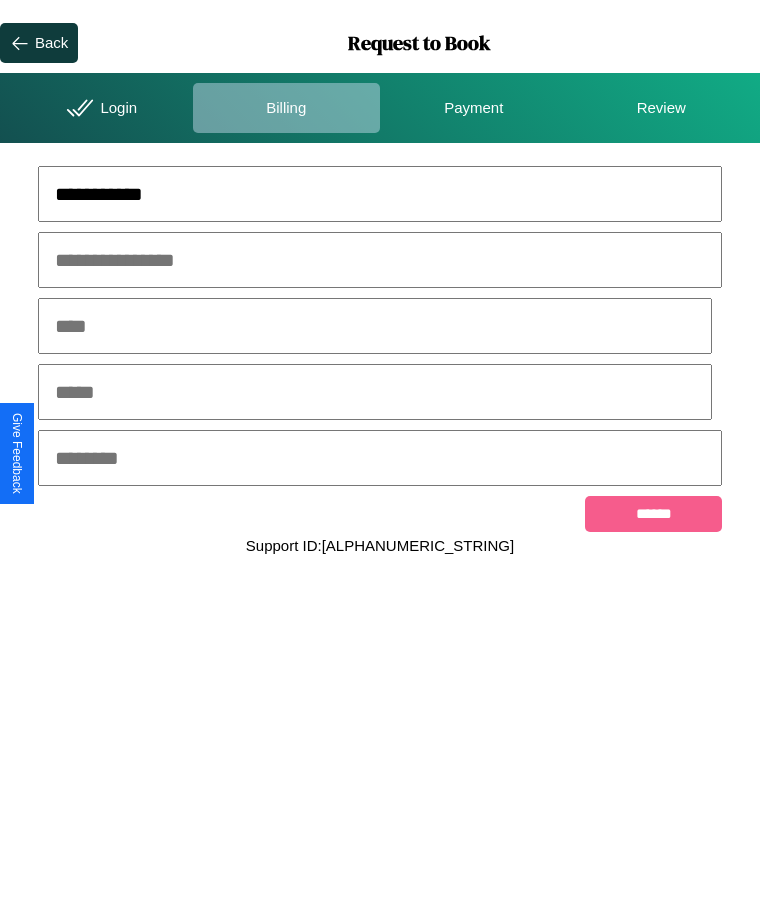 type on "**********" 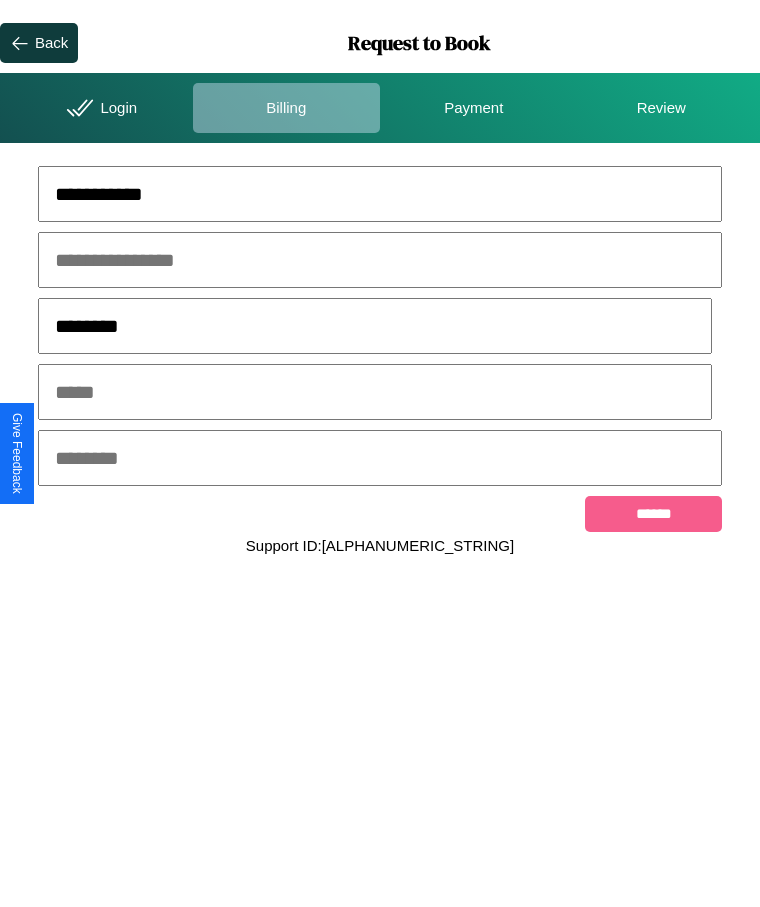 type on "********" 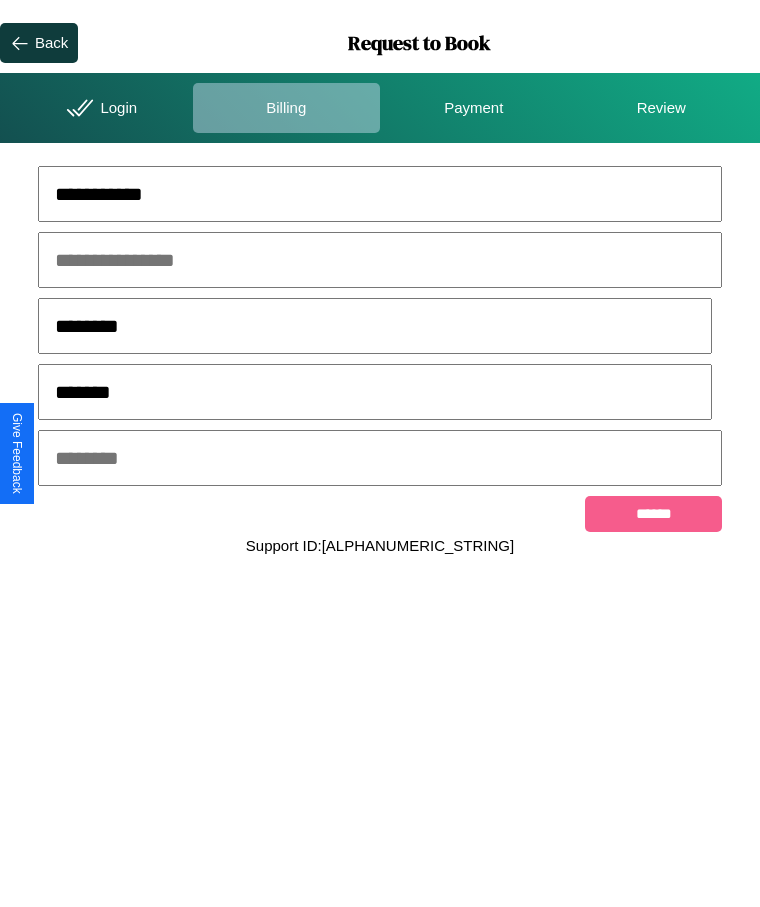 type on "*******" 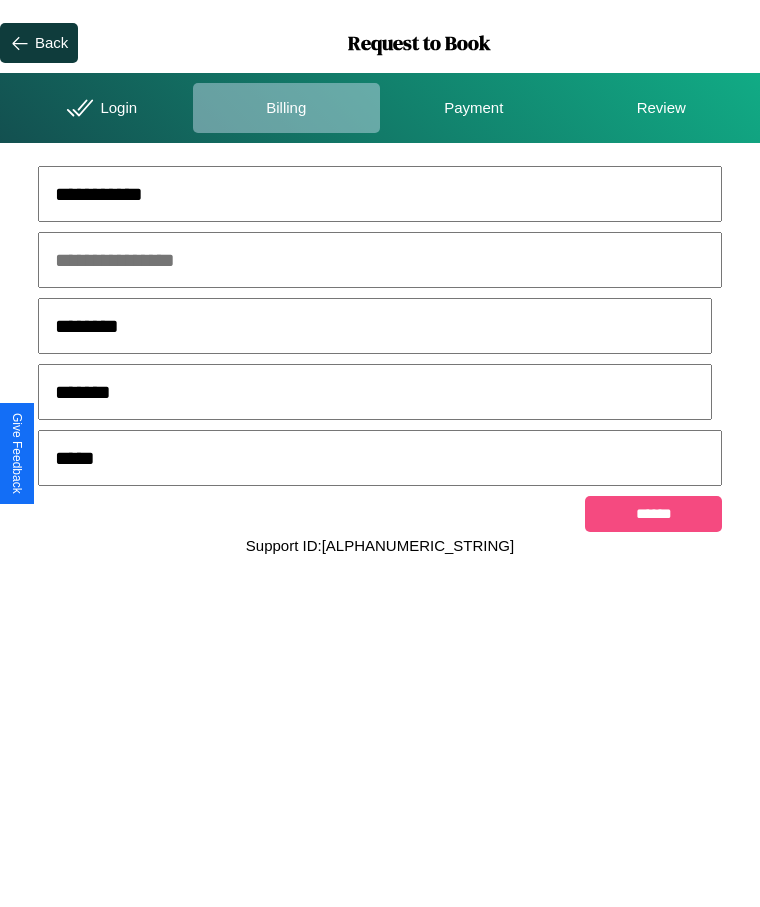 type on "*****" 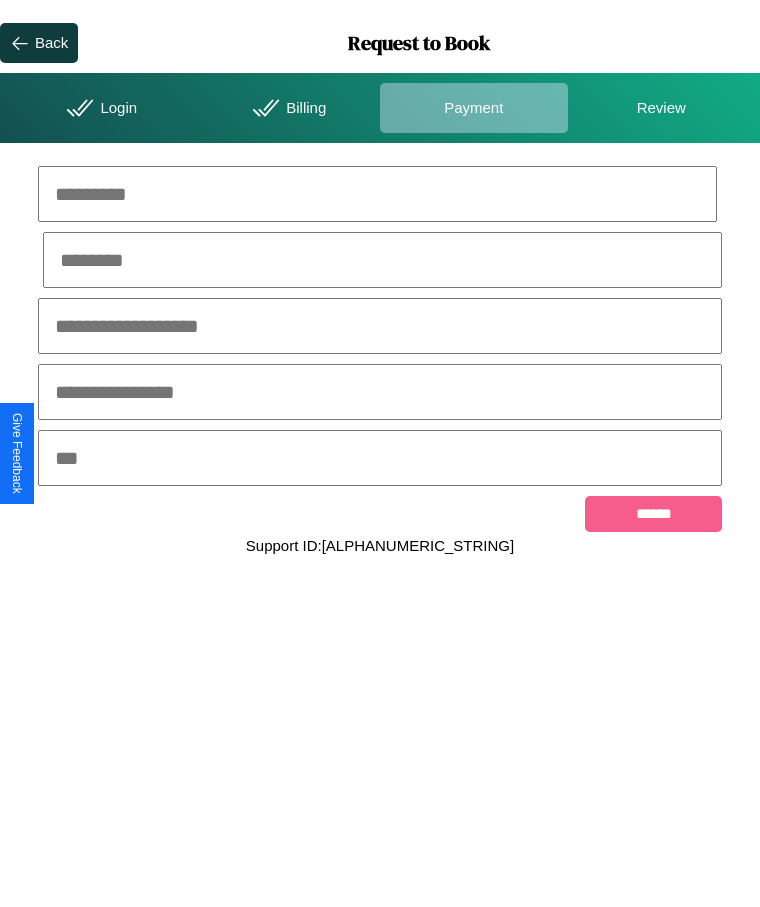 click at bounding box center (377, 194) 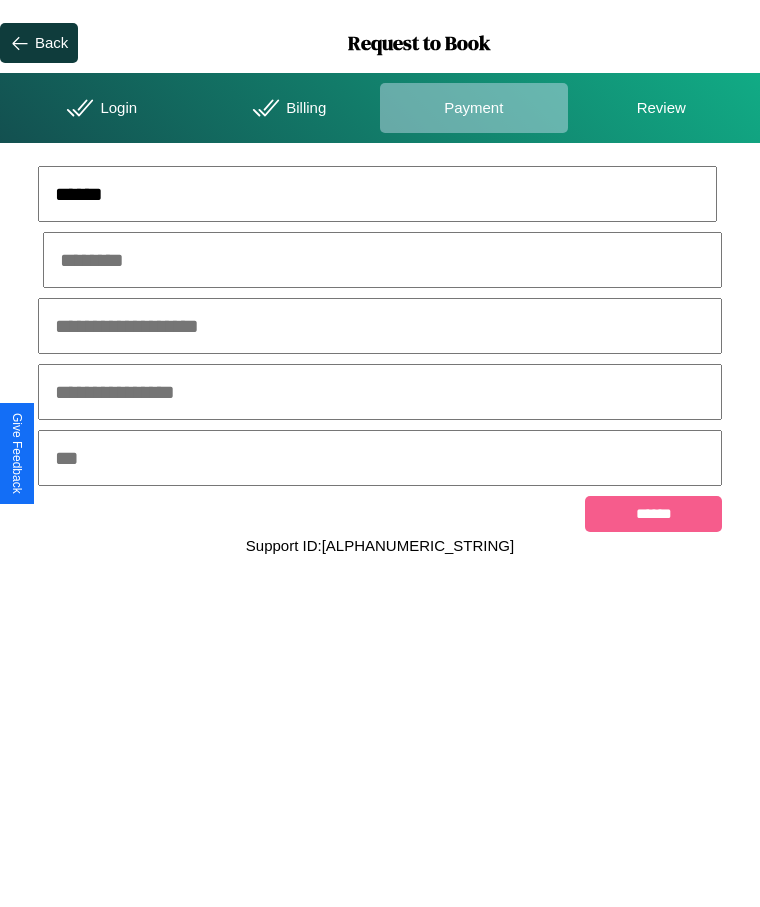 type on "******" 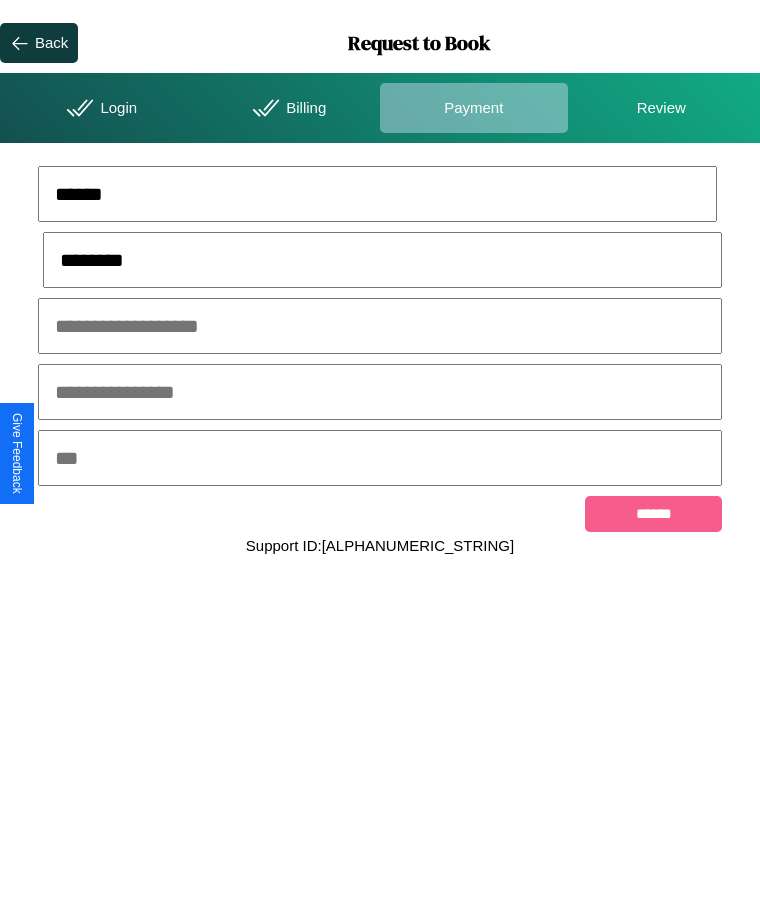 type on "********" 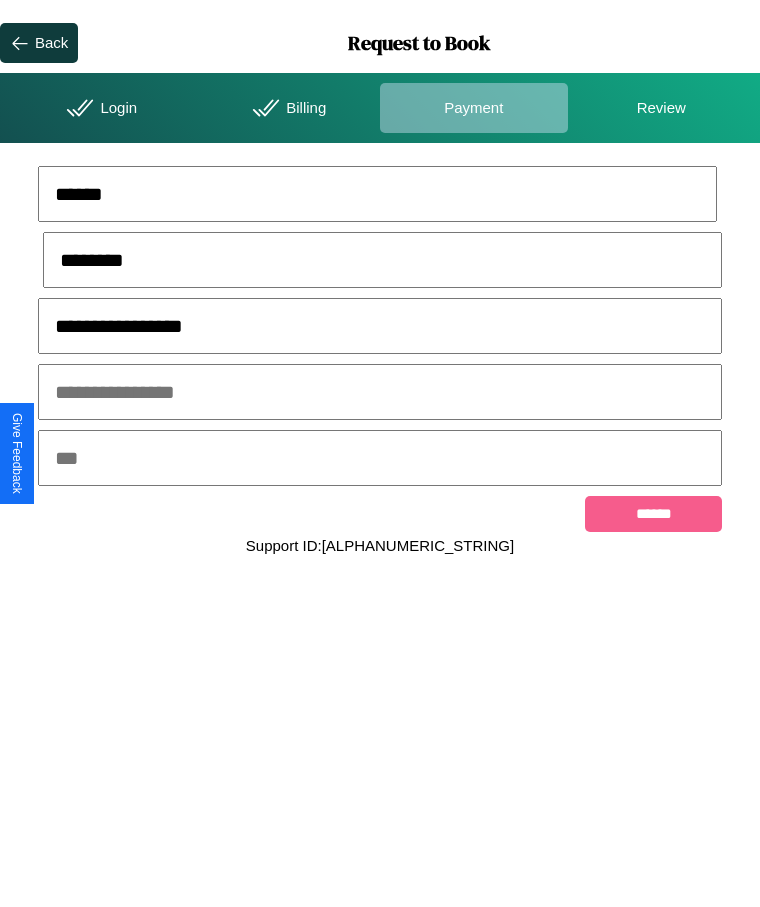 type on "**********" 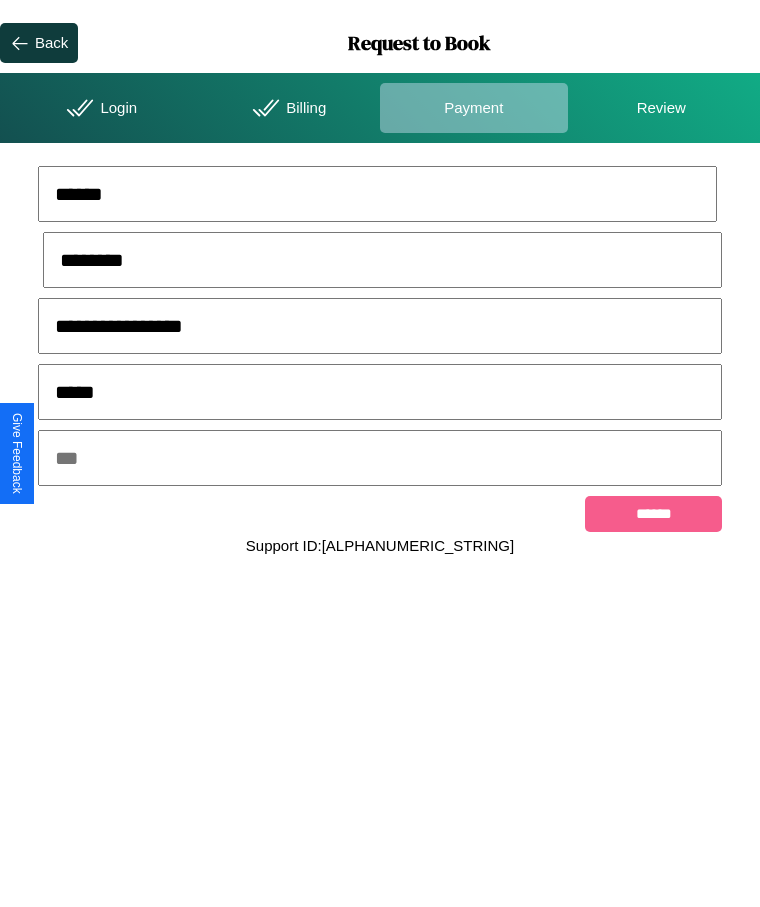 type on "*****" 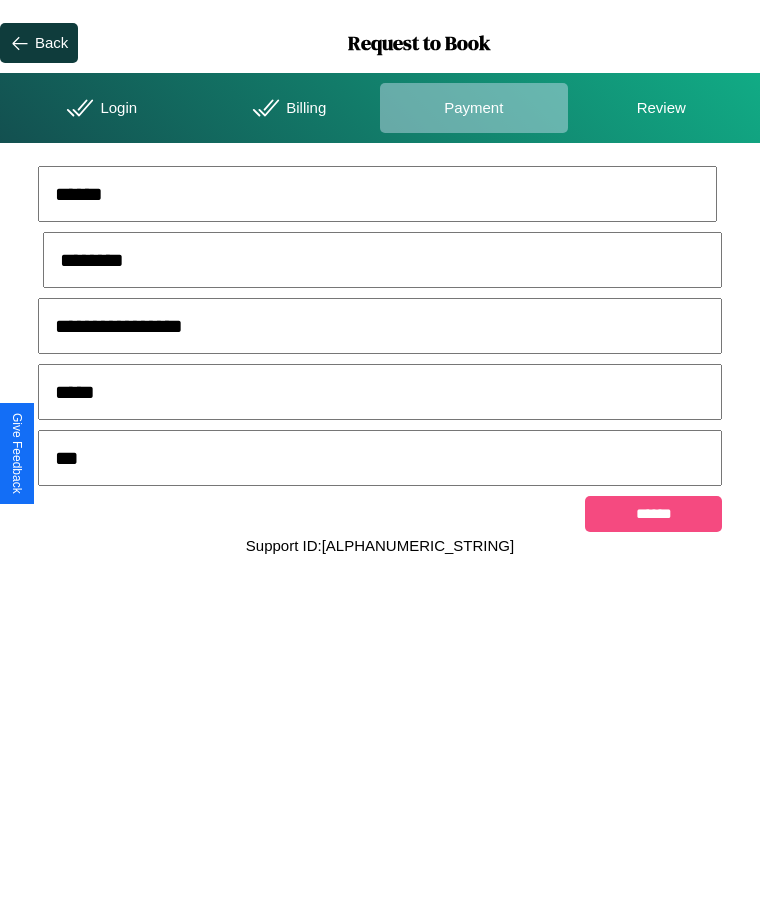 type on "***" 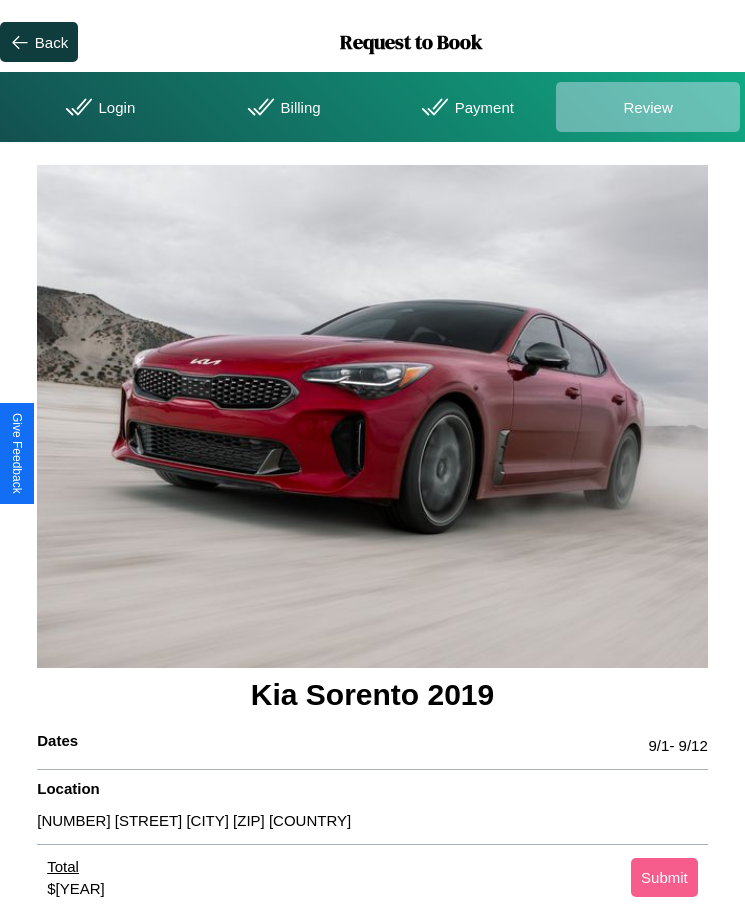 scroll, scrollTop: 130, scrollLeft: 0, axis: vertical 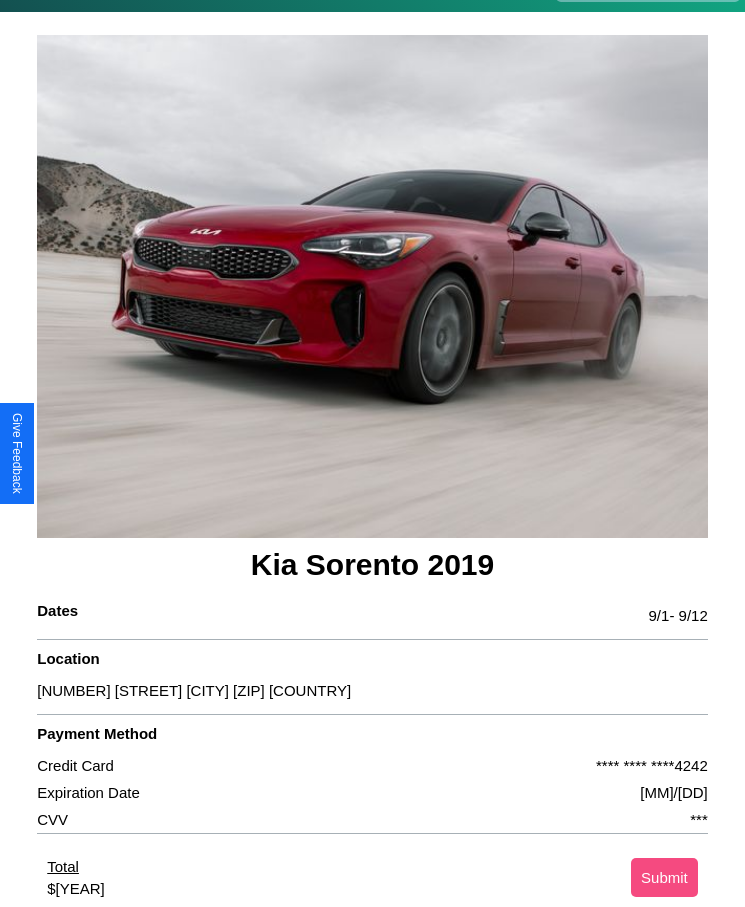 click on "Submit" at bounding box center (664, 877) 